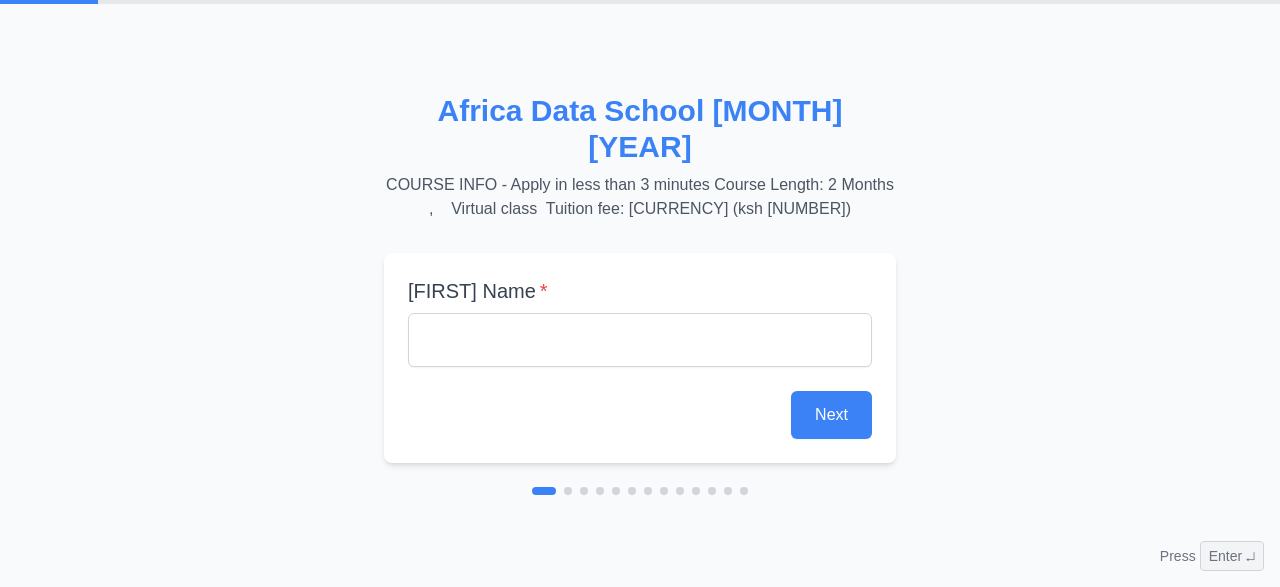 scroll, scrollTop: 0, scrollLeft: 0, axis: both 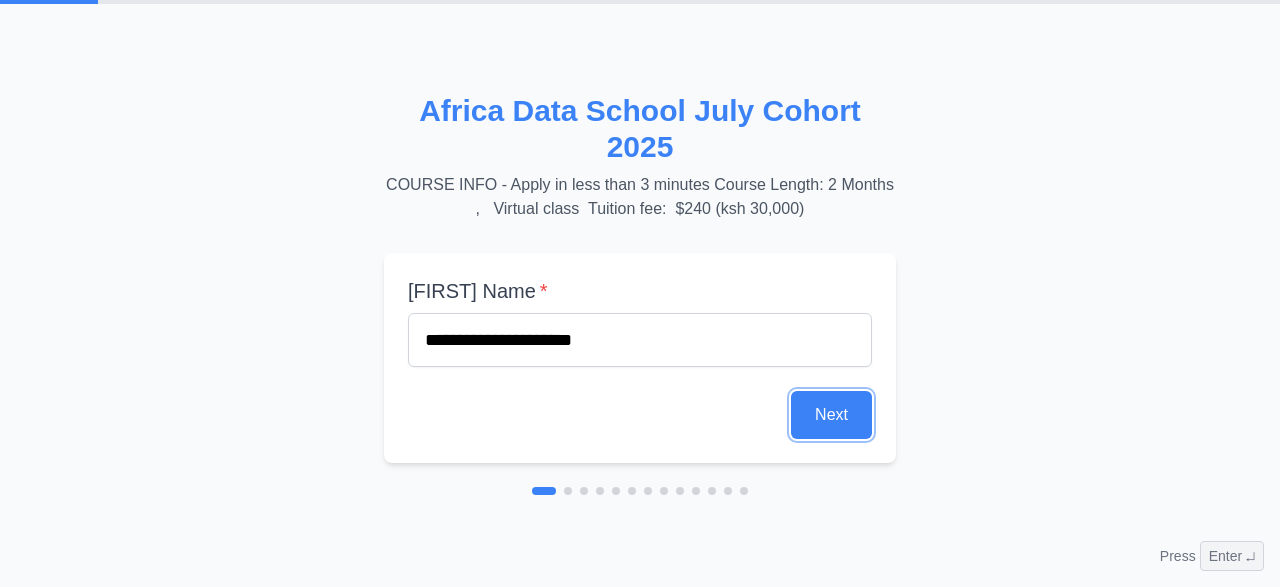 click on "Next" at bounding box center [831, 415] 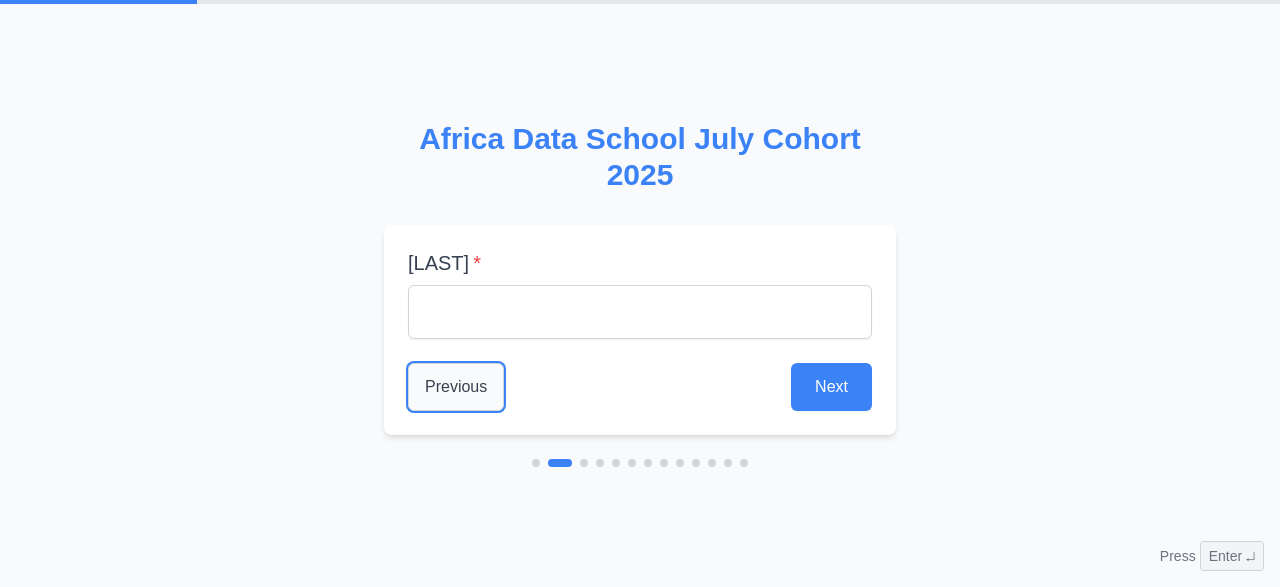 click on "Previous" at bounding box center [456, 387] 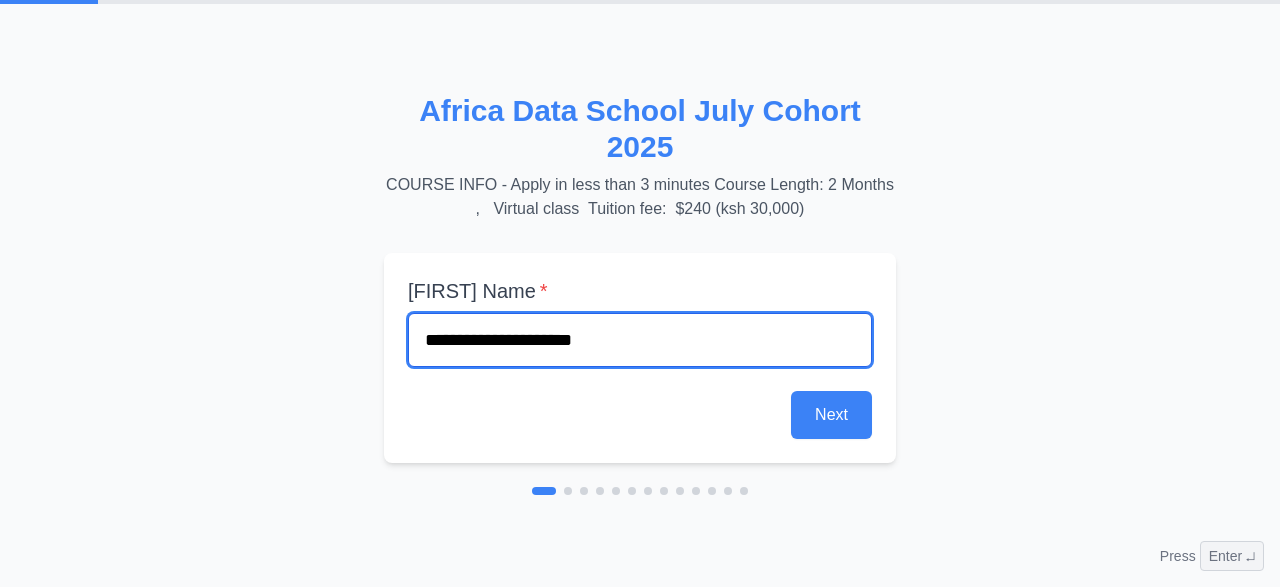 click on "**********" at bounding box center [640, 340] 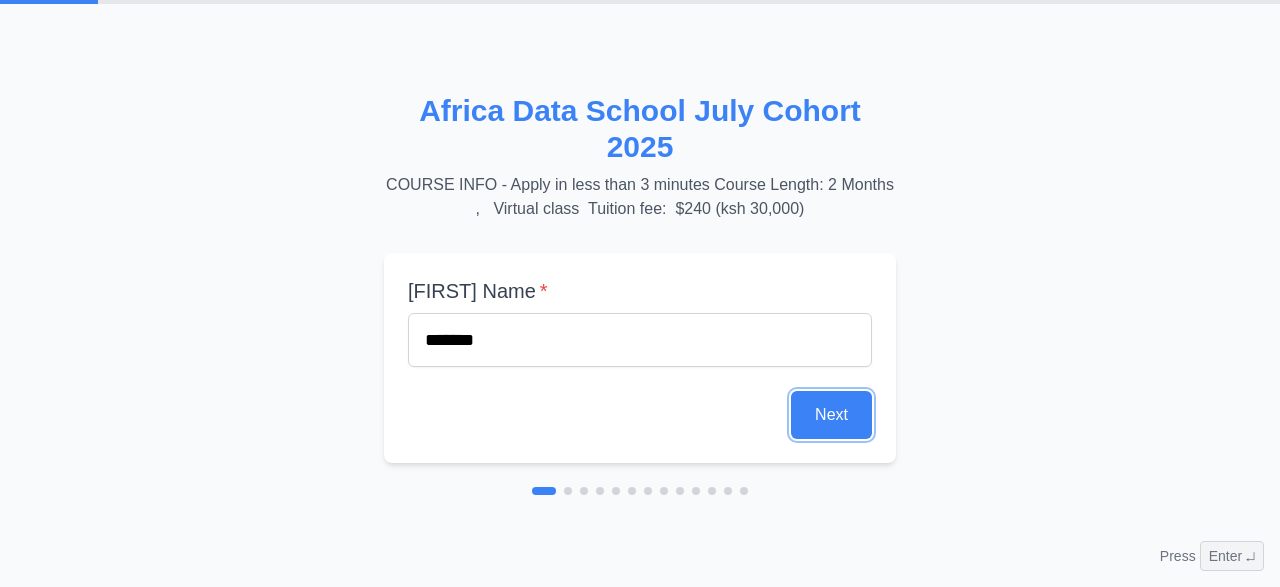 click on "Next" at bounding box center (831, 415) 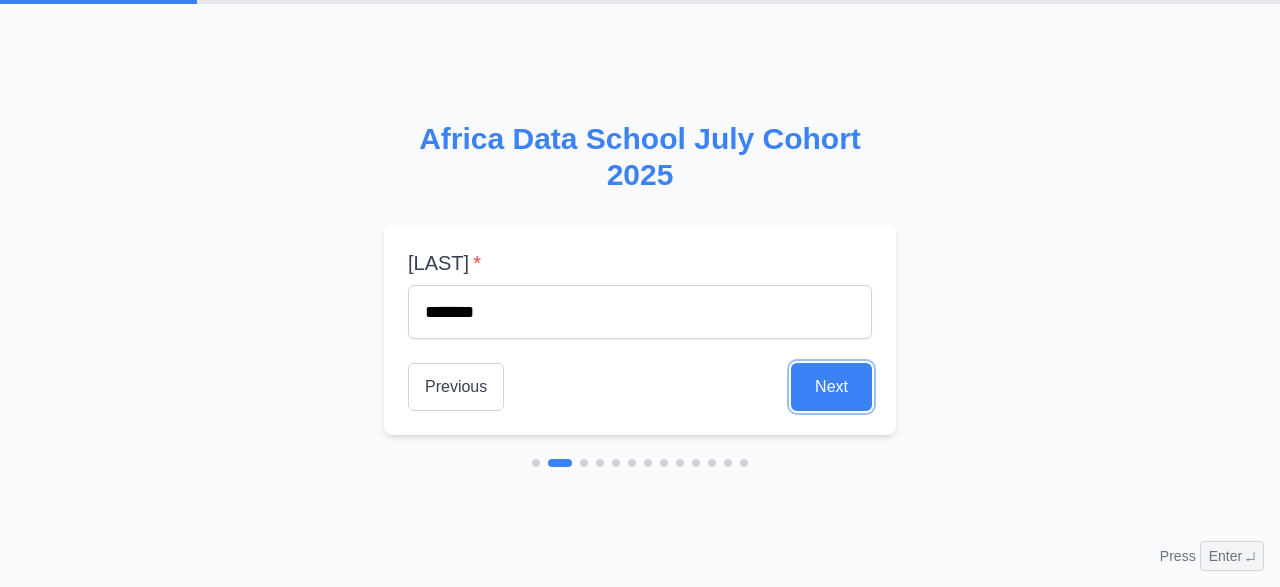 click on "Next" at bounding box center (831, 387) 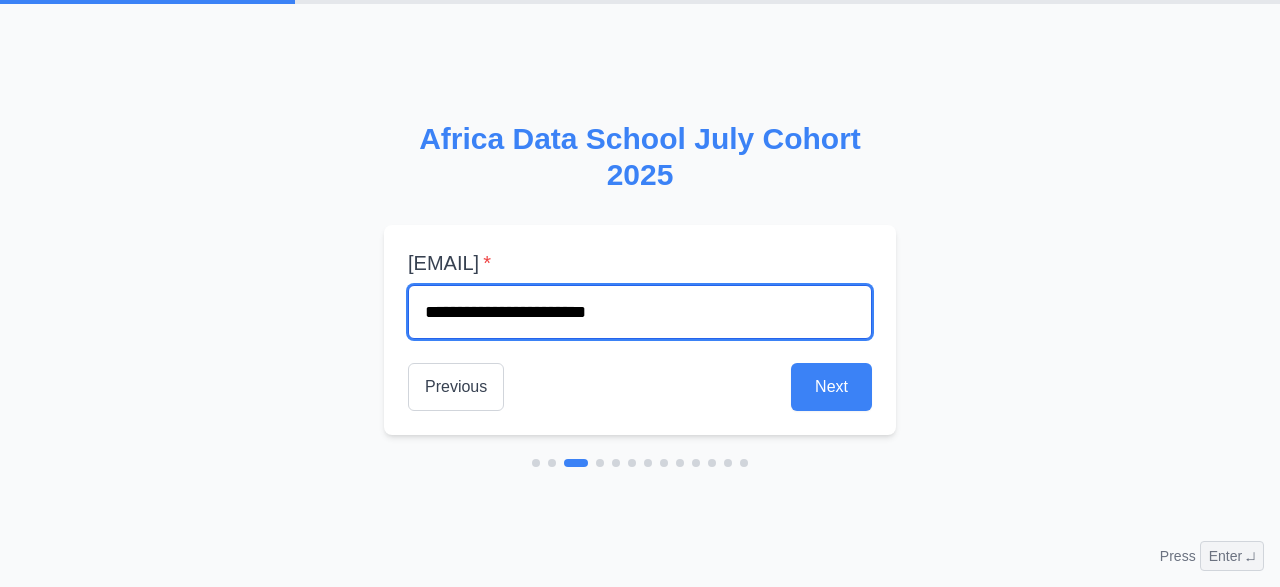 type on "**********" 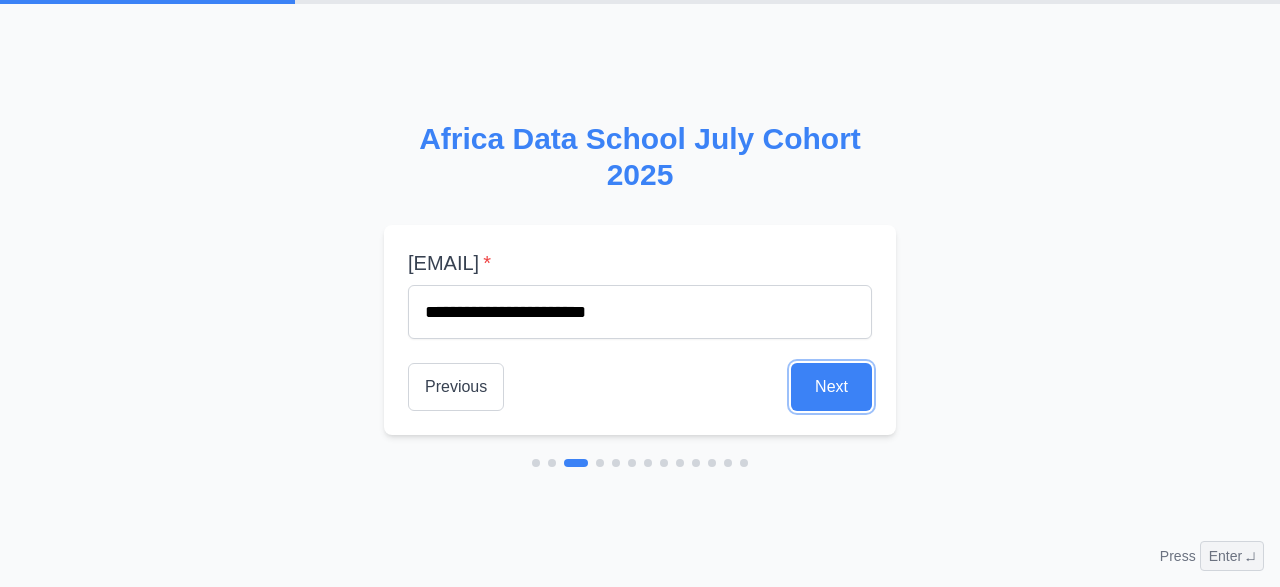 click on "Next" at bounding box center (831, 387) 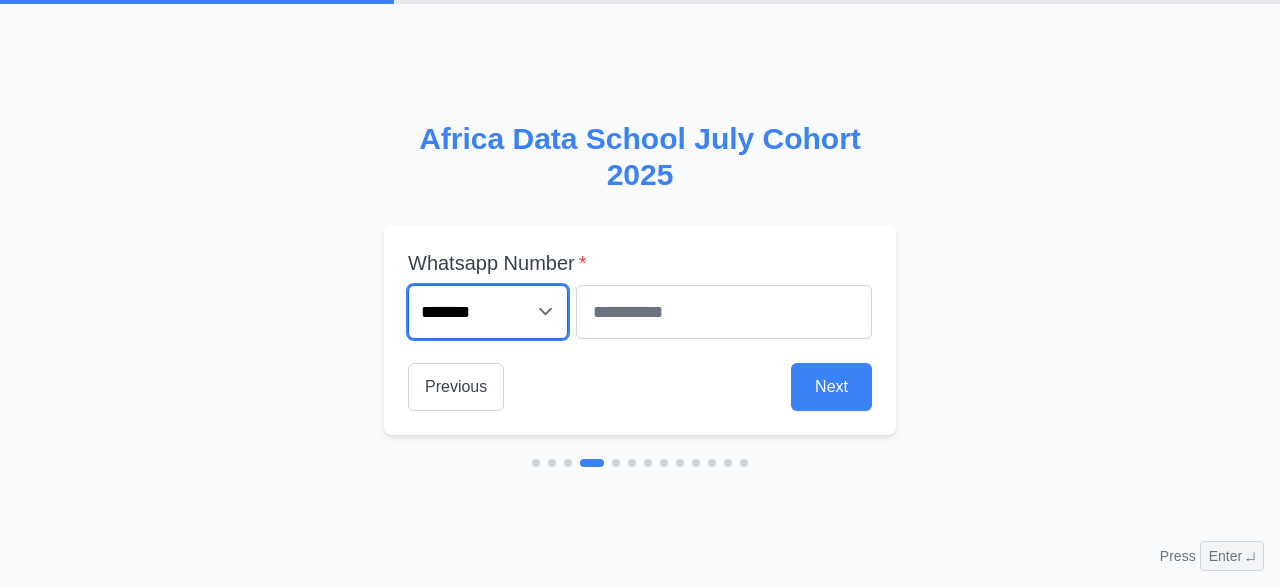click on "**********" at bounding box center (488, 312) 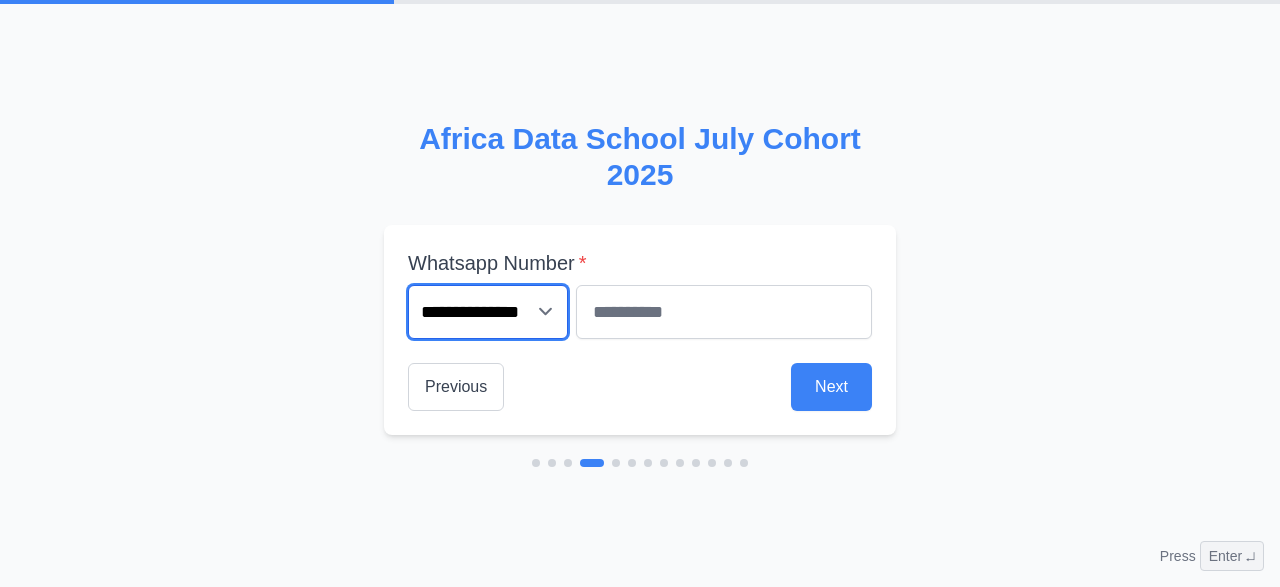 click on "**********" at bounding box center [0, 0] 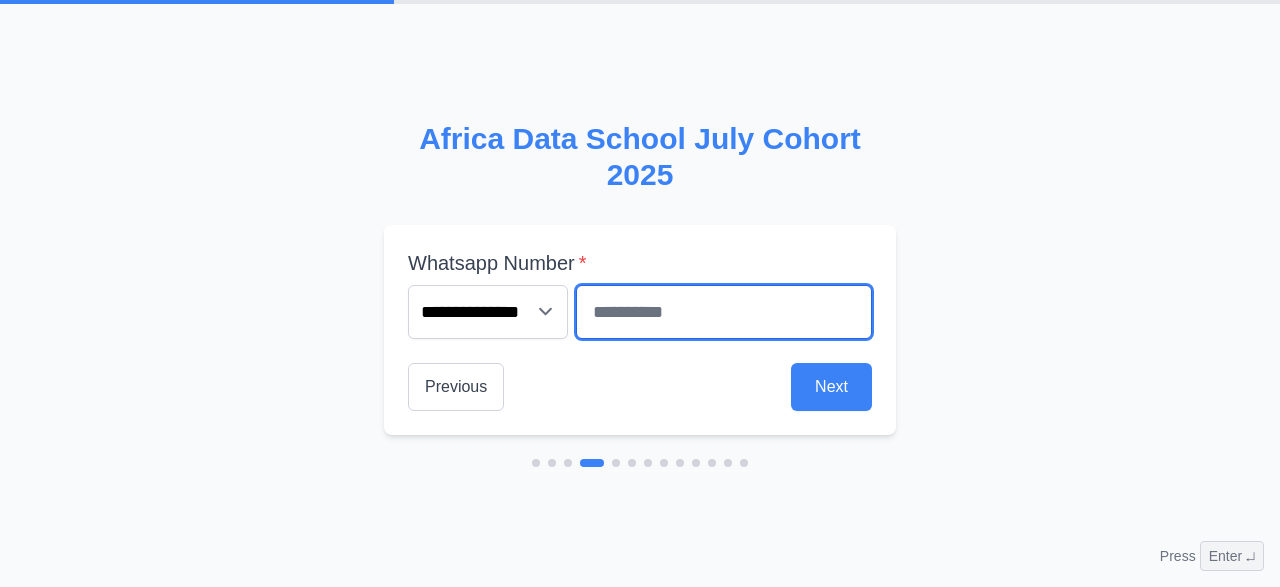 click at bounding box center (724, 312) 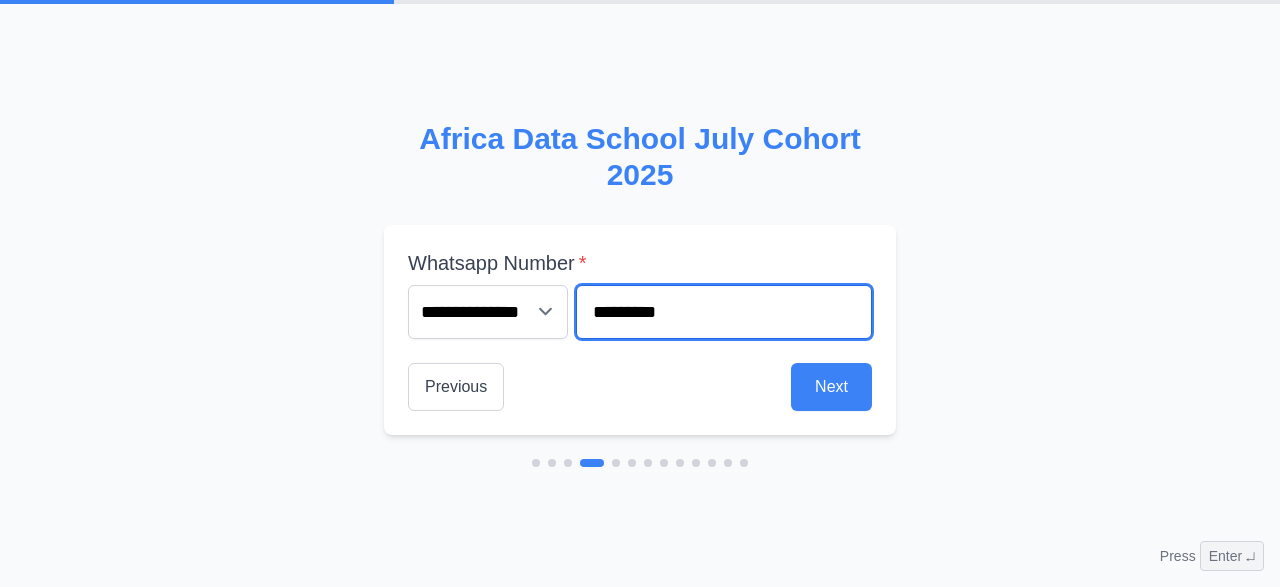 type on "*********" 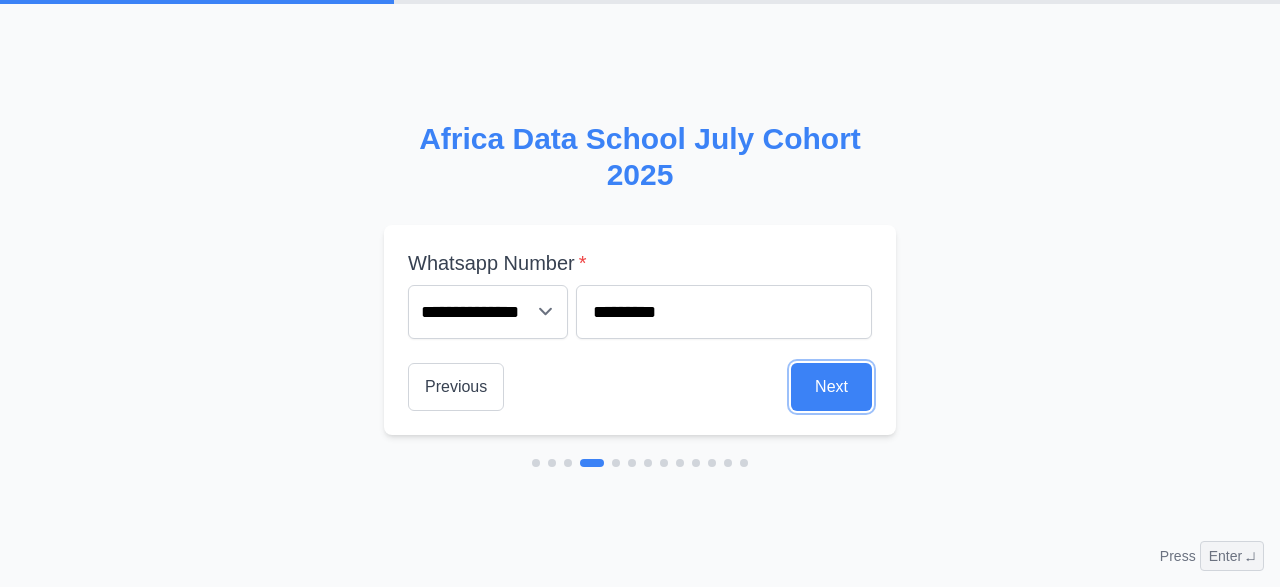 click on "Next" at bounding box center [831, 387] 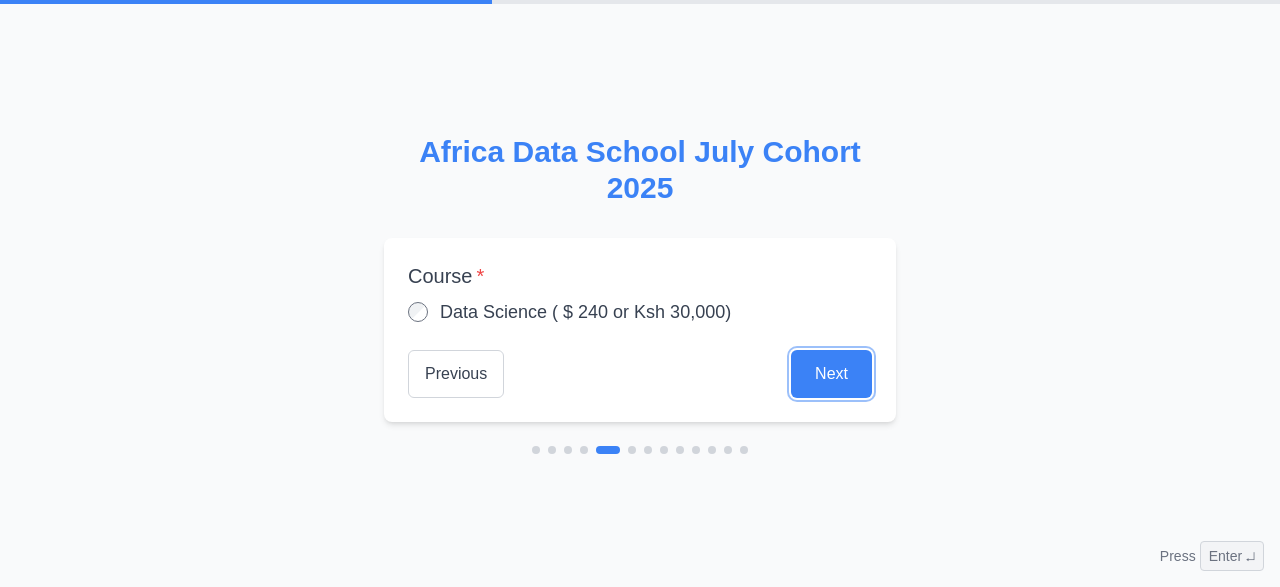 click on "Next" at bounding box center (831, 374) 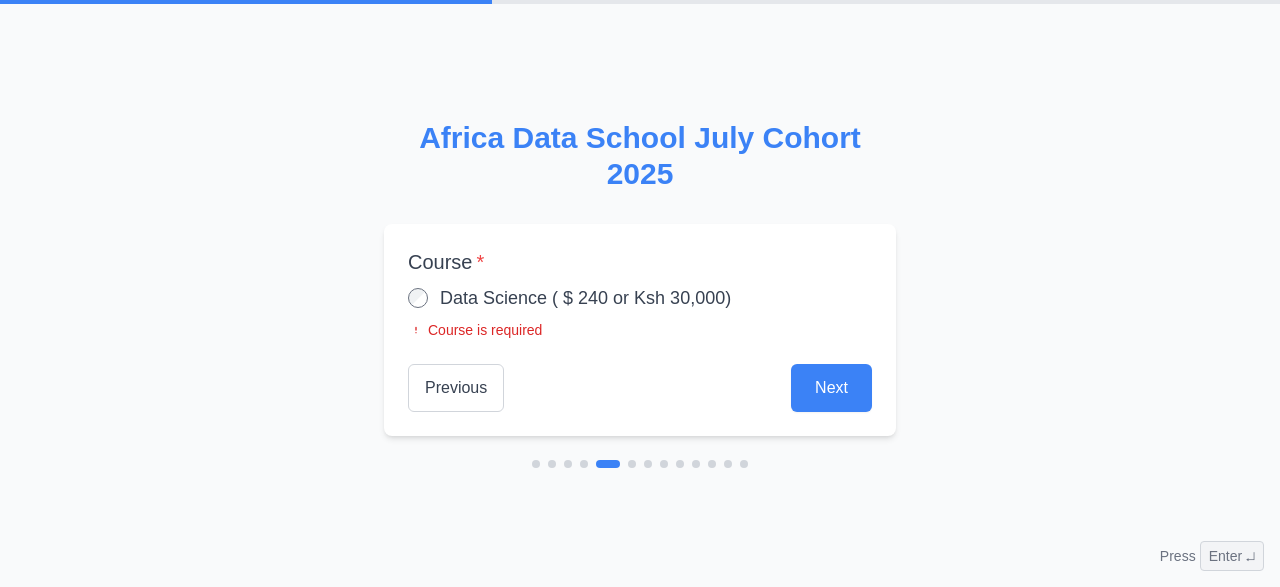click on "Data Science  ( $ 240 or Ksh 30,000)" at bounding box center (640, 298) 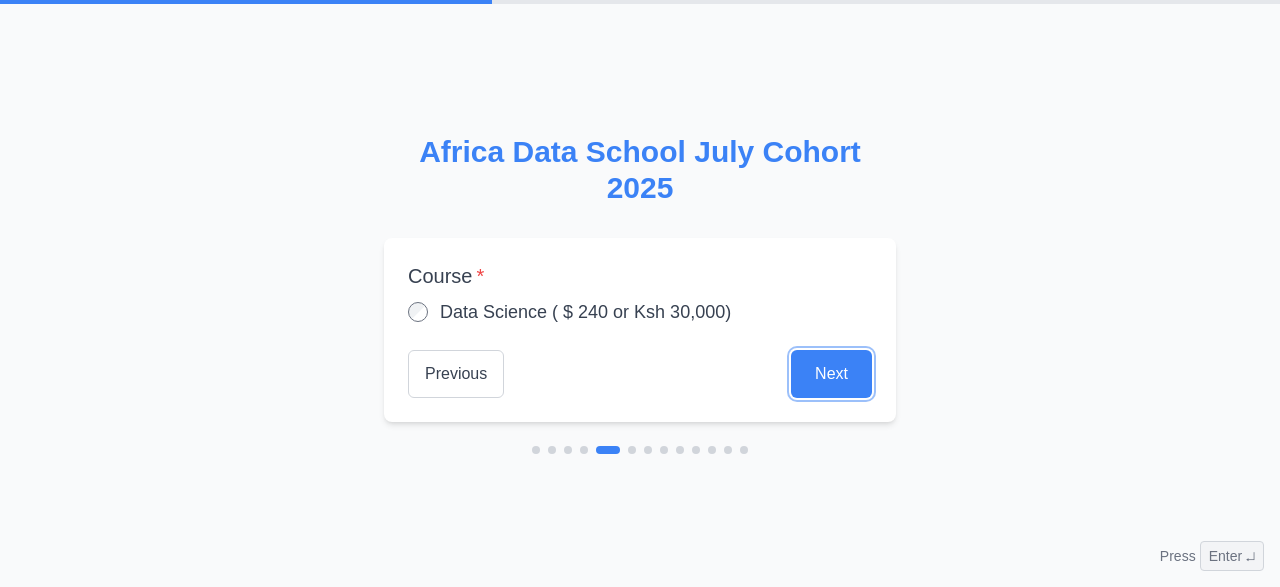 click on "Next" at bounding box center [831, 374] 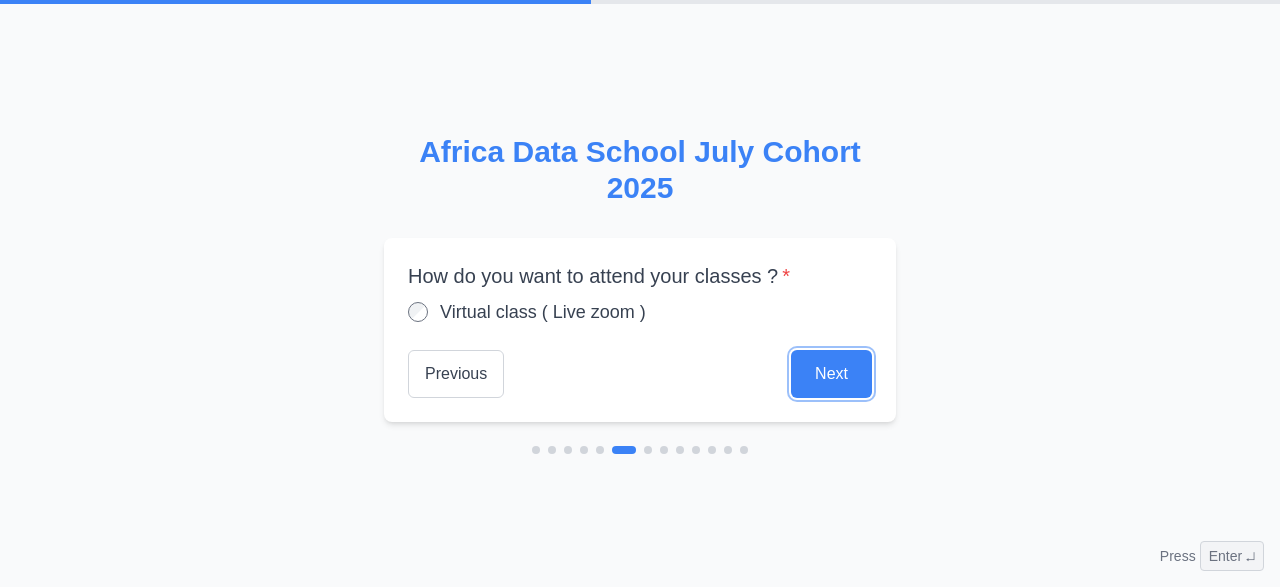 click on "Next" at bounding box center (831, 374) 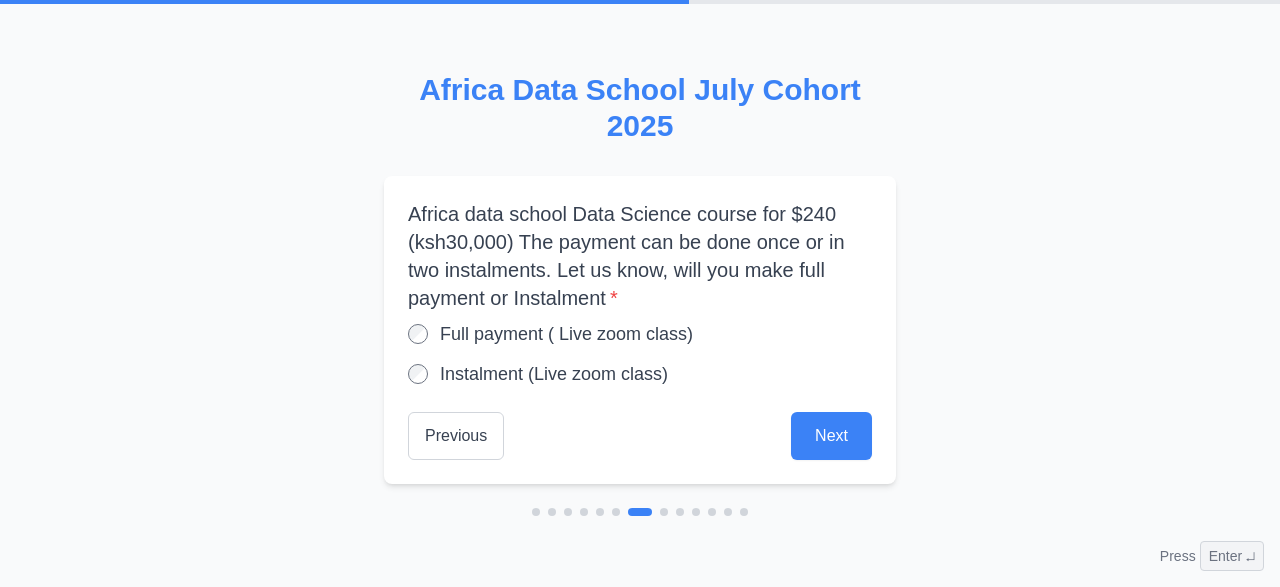 click on "Instalment (Live zoom class)" at bounding box center [554, 374] 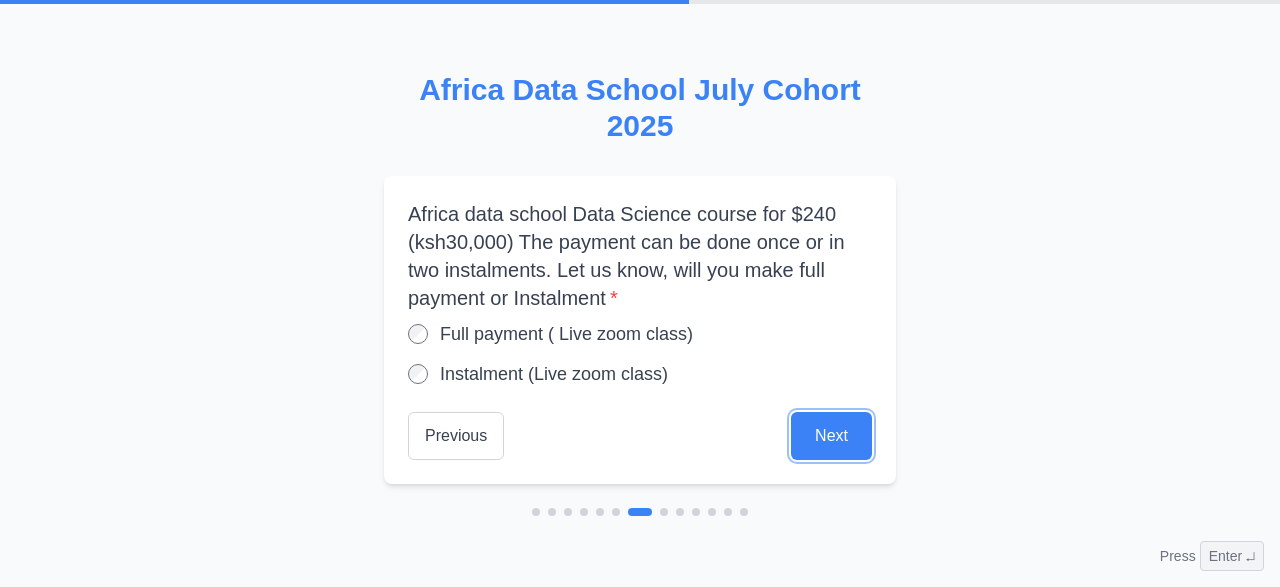 click on "Next" at bounding box center [831, 436] 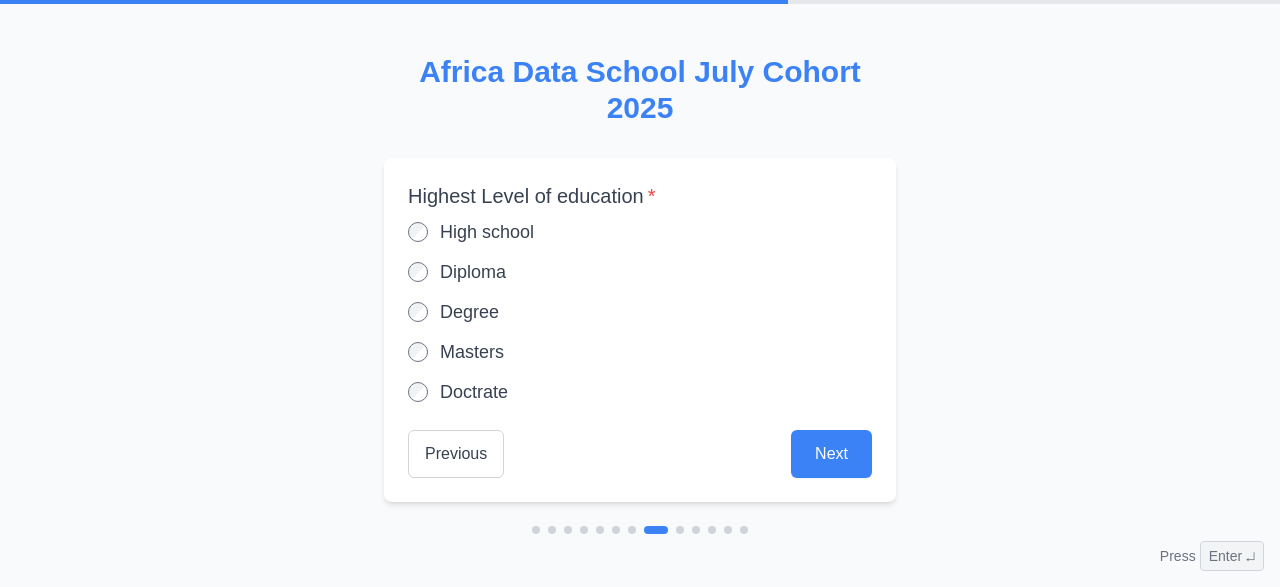 click on "Degree" at bounding box center [469, 312] 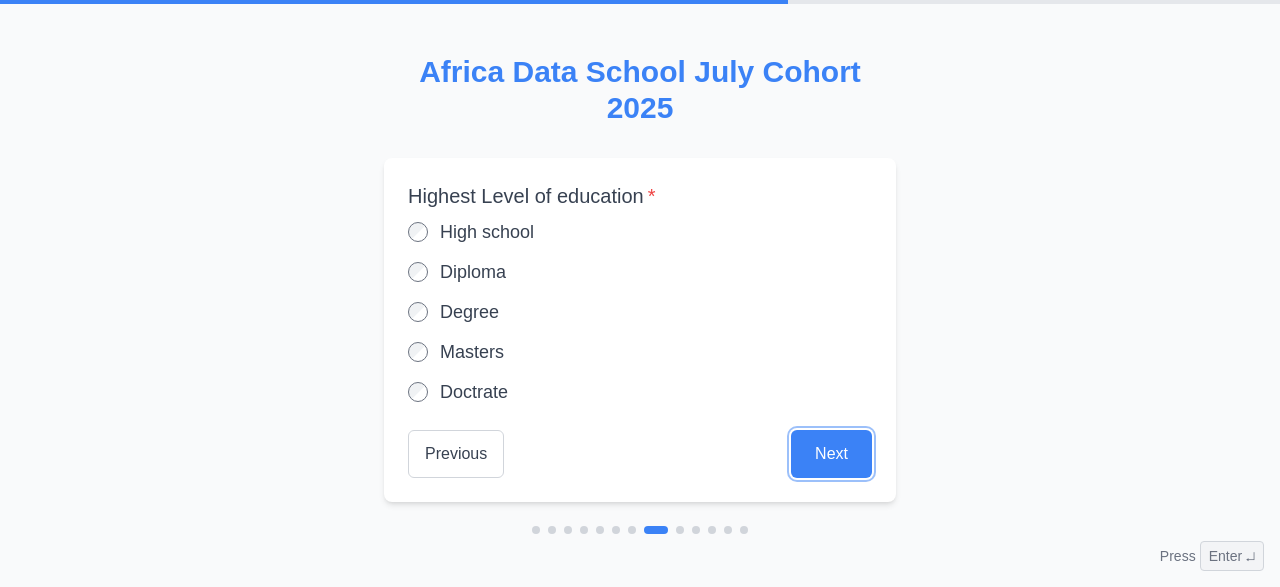 drag, startPoint x: 841, startPoint y: 444, endPoint x: 835, endPoint y: 435, distance: 10.816654 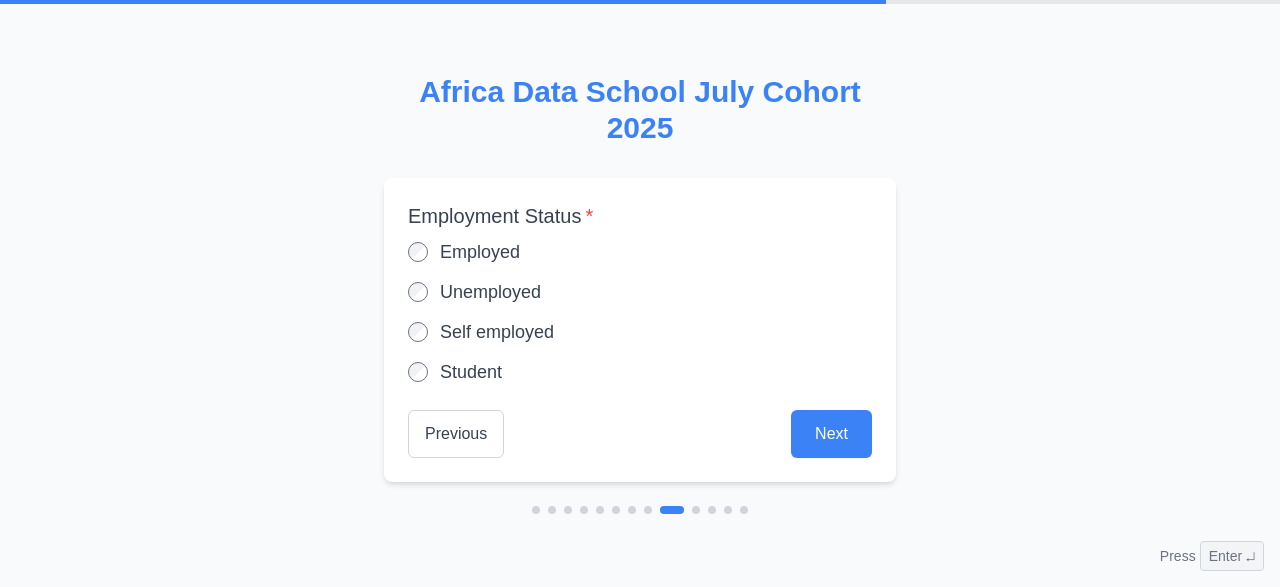 click on "Employed" at bounding box center (480, 252) 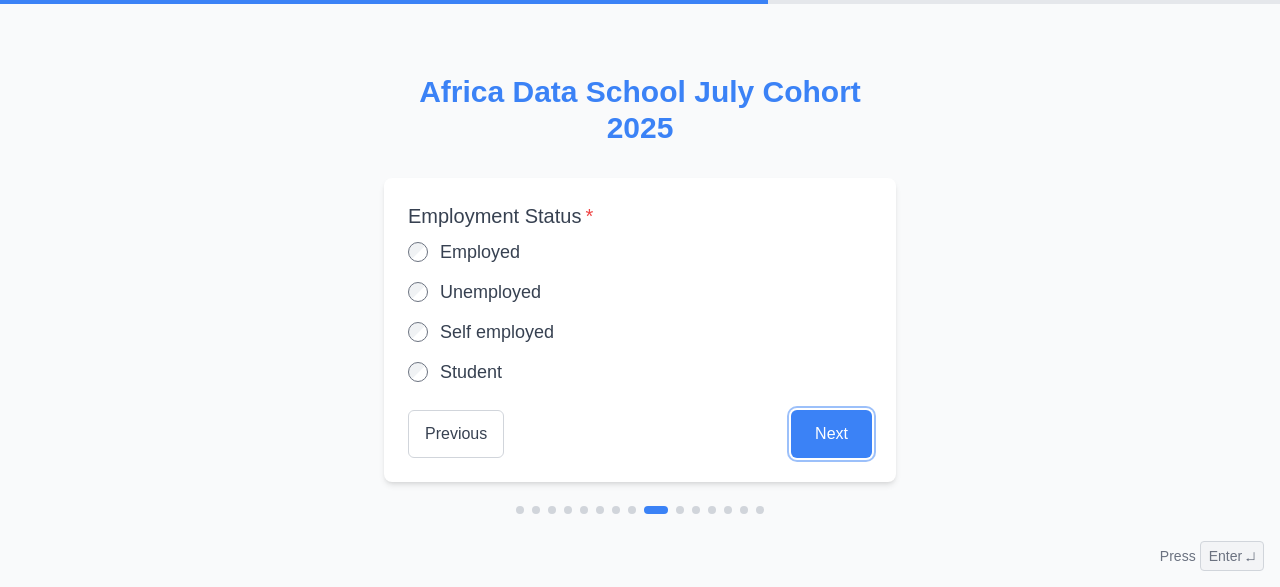 click on "Next" at bounding box center (831, 434) 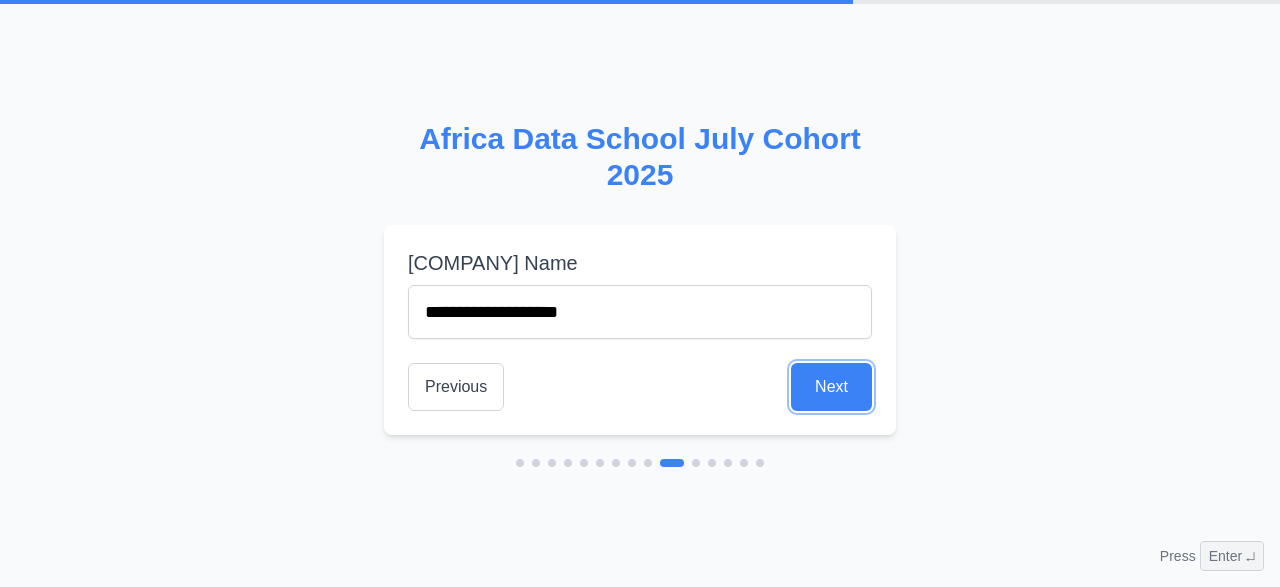 click on "Next" at bounding box center (831, 387) 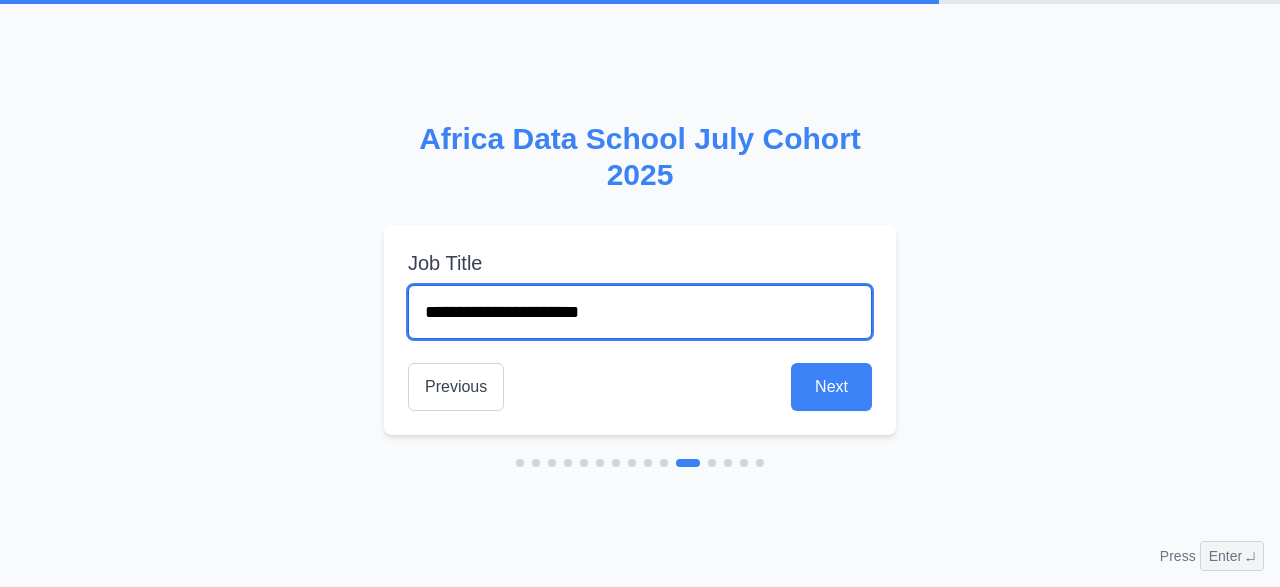 type on "**********" 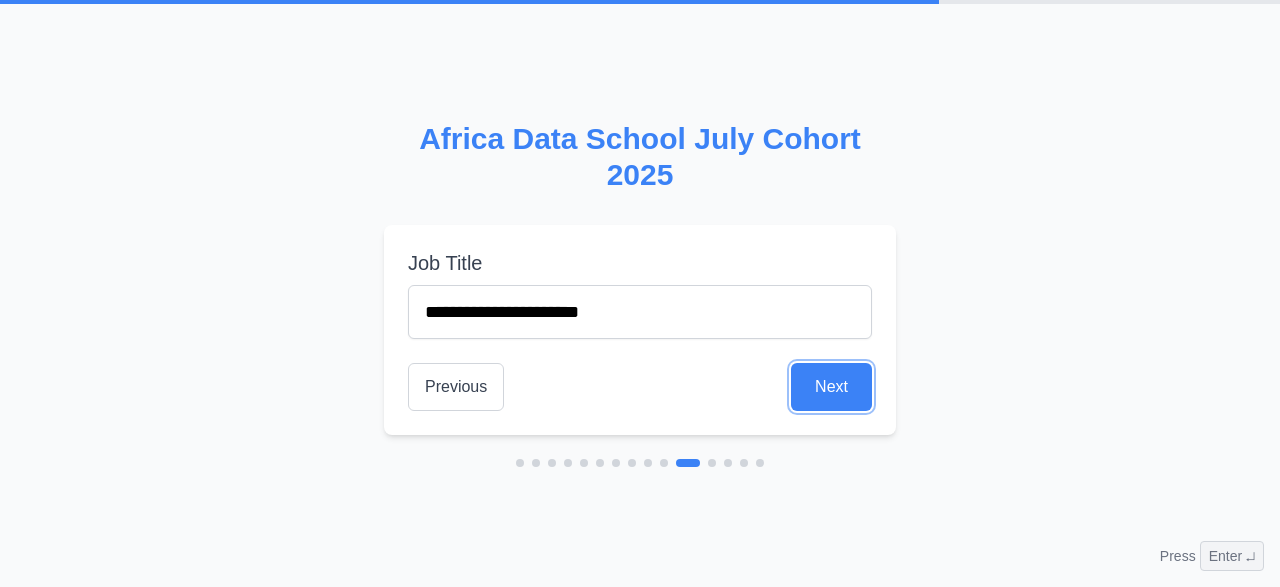 click on "Next" at bounding box center [831, 387] 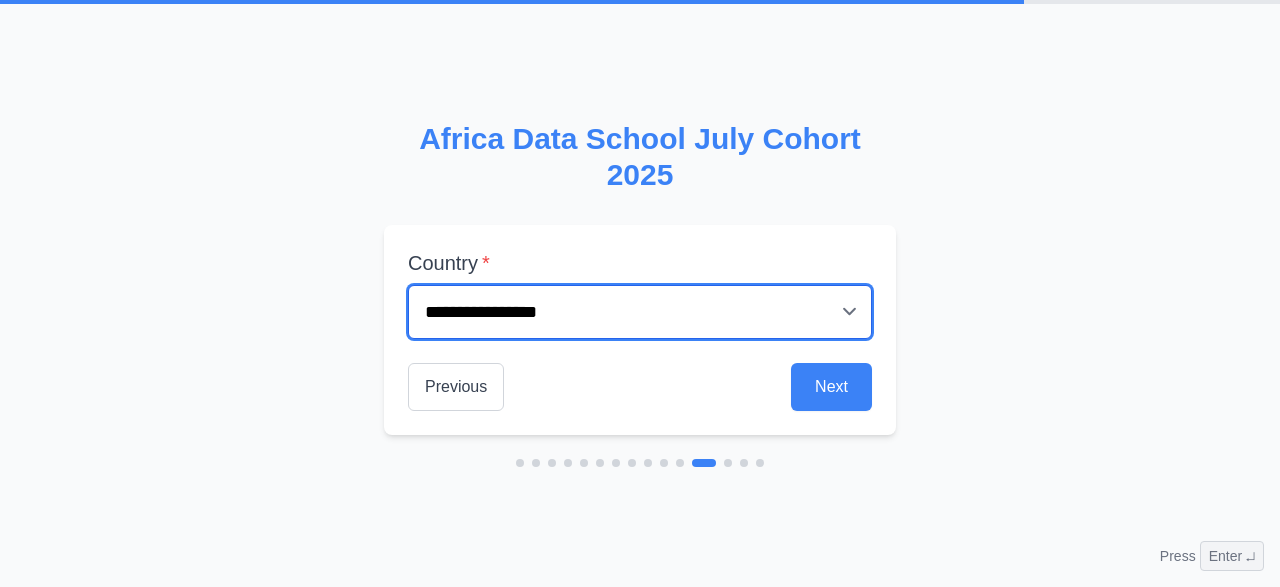 click on "**********" at bounding box center [640, 312] 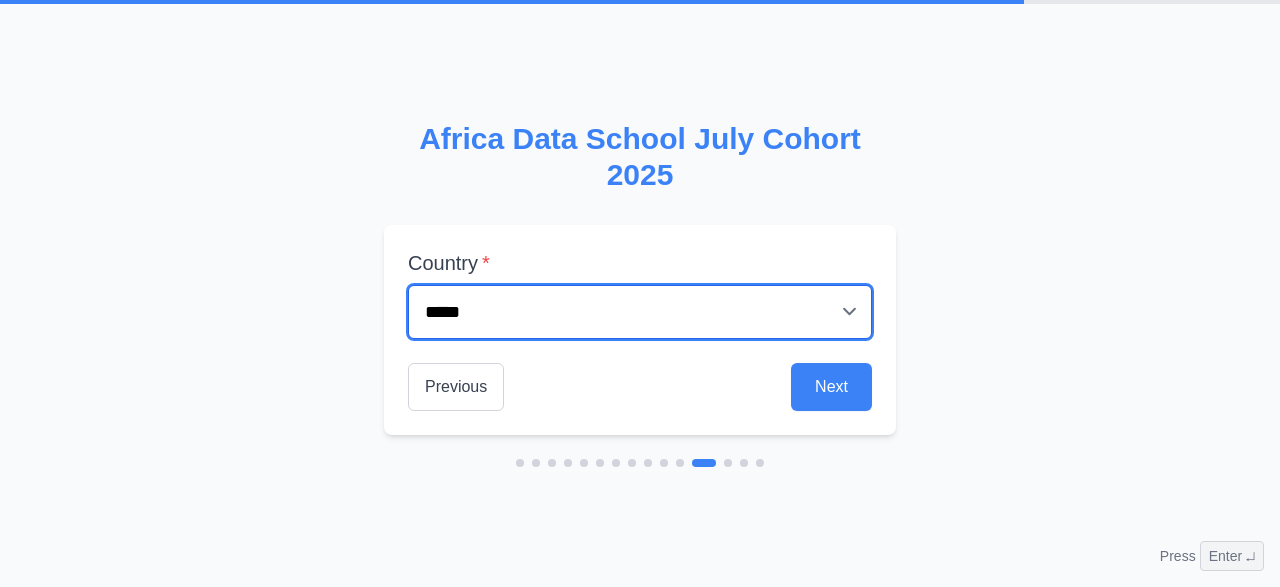 click on "*****" at bounding box center (0, 0) 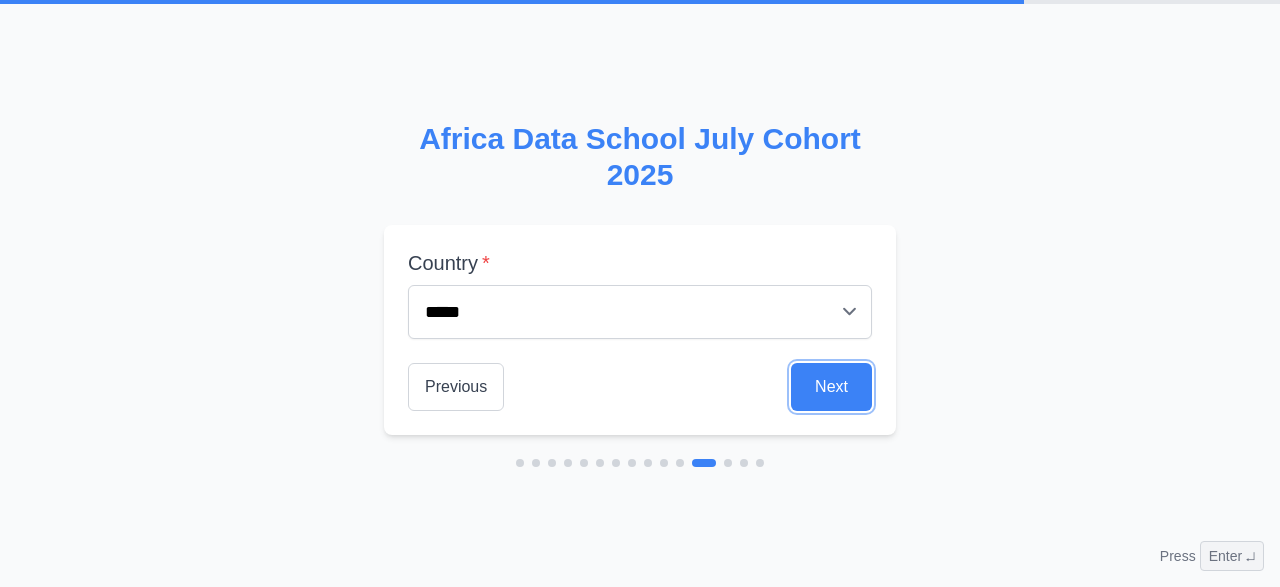 click on "Next" at bounding box center (831, 387) 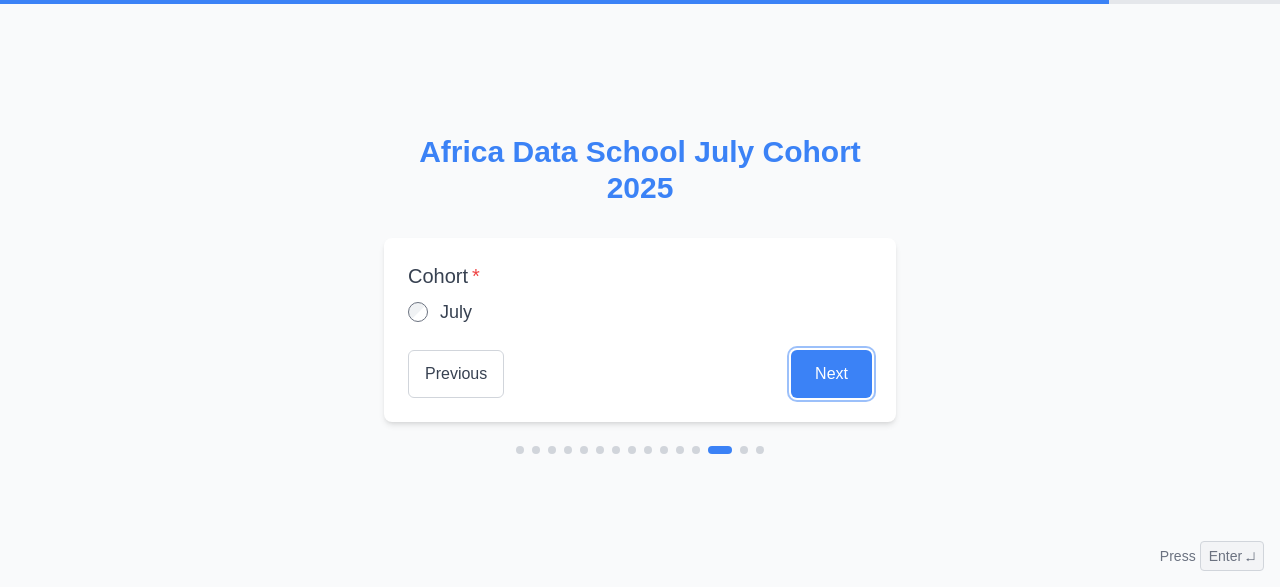 click on "Next" at bounding box center (831, 374) 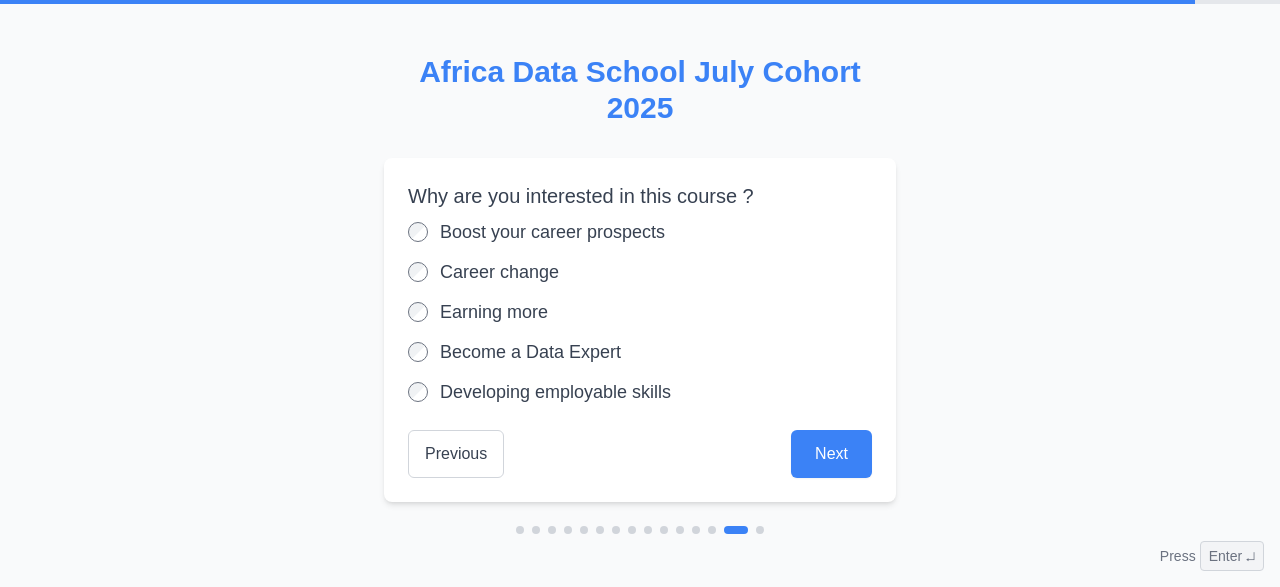 click on "Developing employable skills" at bounding box center [555, 392] 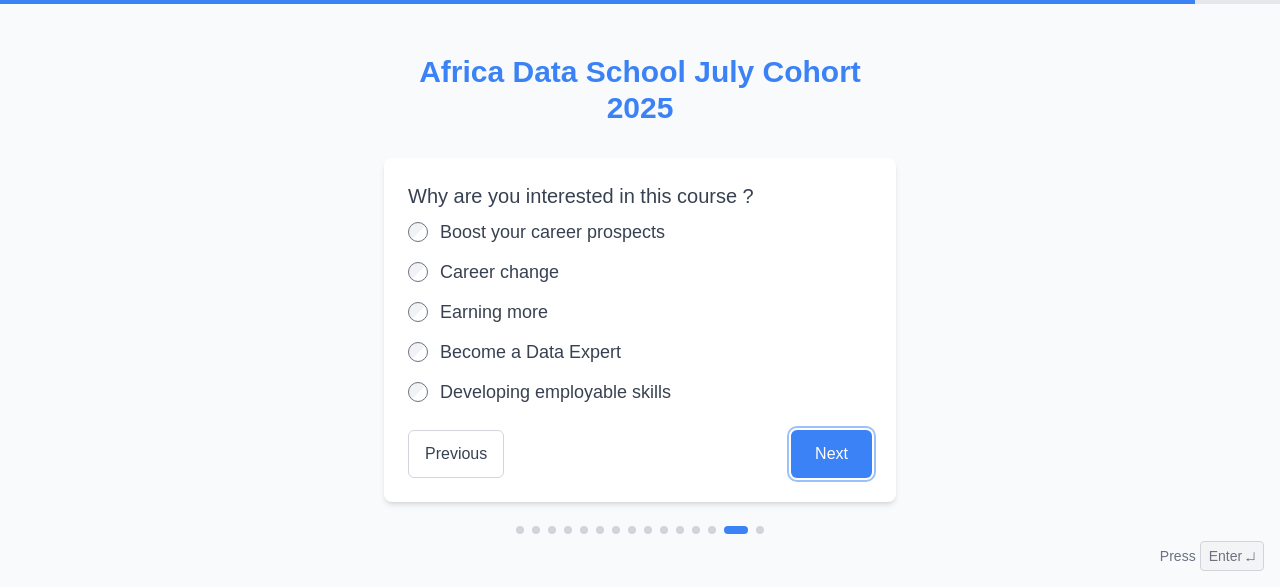 click on "Next" at bounding box center (831, 454) 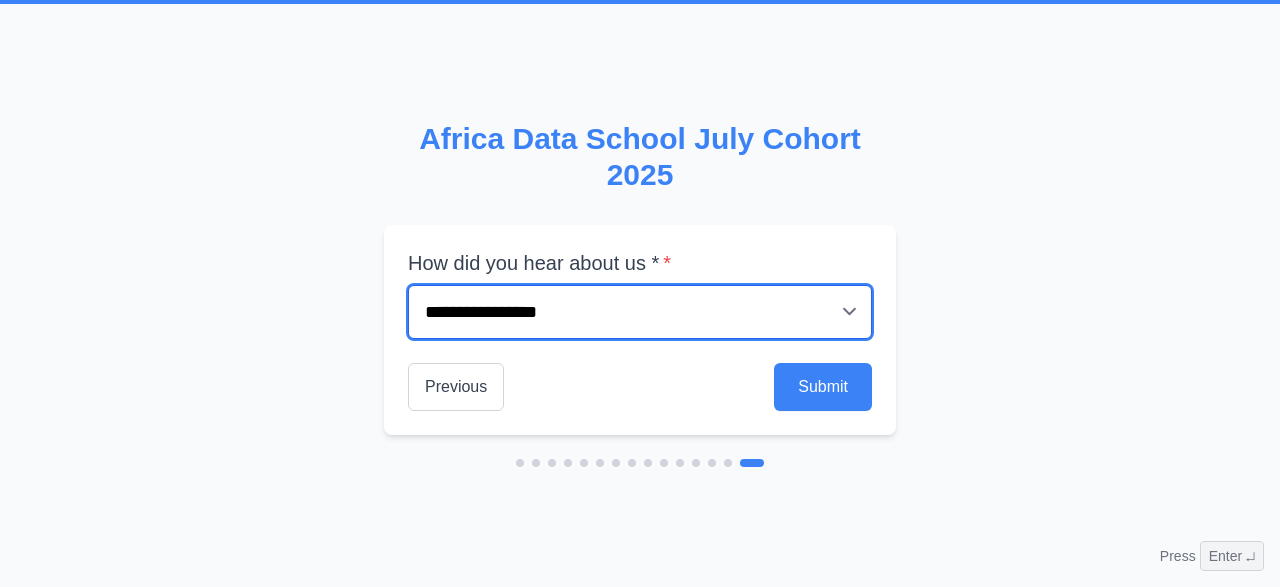 click on "**********" at bounding box center [640, 312] 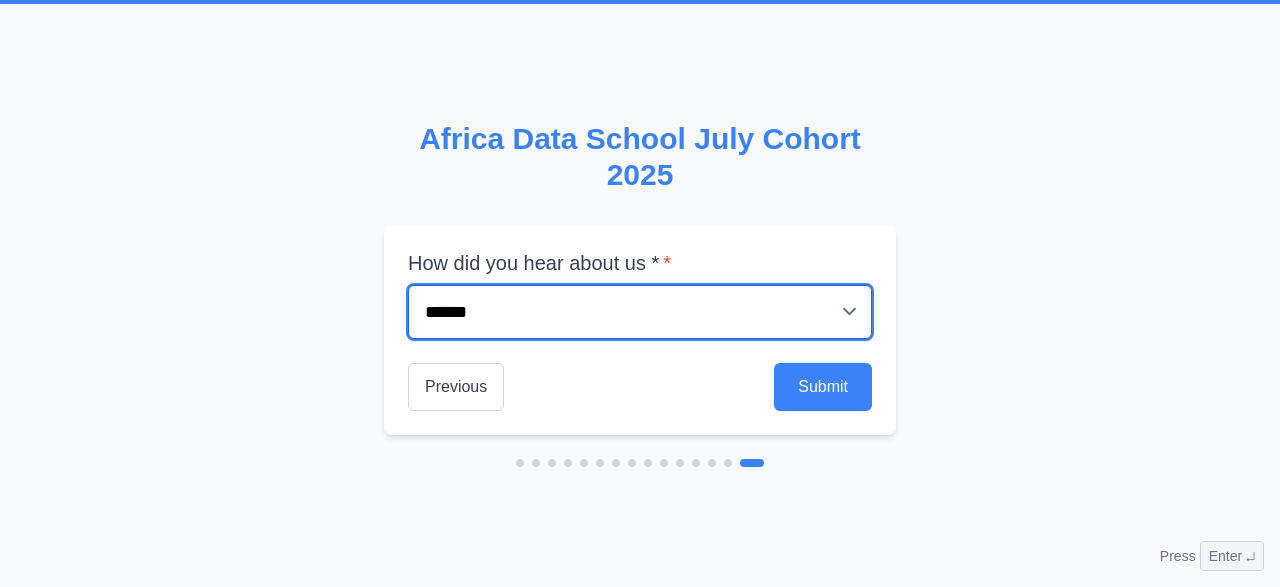 click on "******" at bounding box center [0, 0] 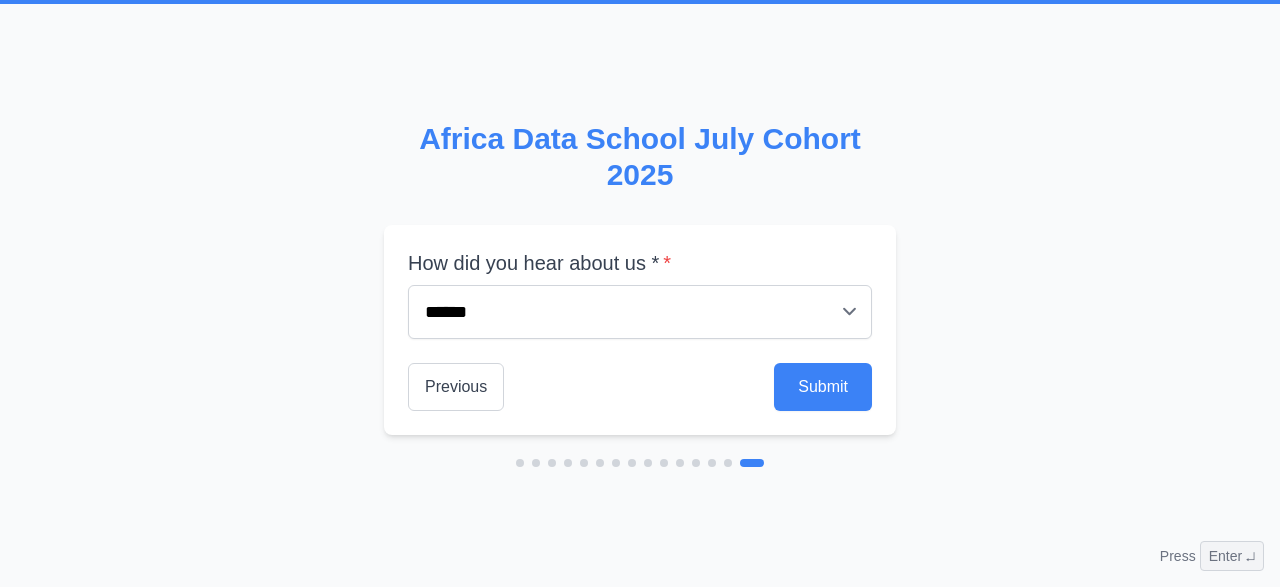 click on "How did you hear about us * * * [COMPANY] ******** ****** ******* ****** Previous Submit" at bounding box center (640, 330) 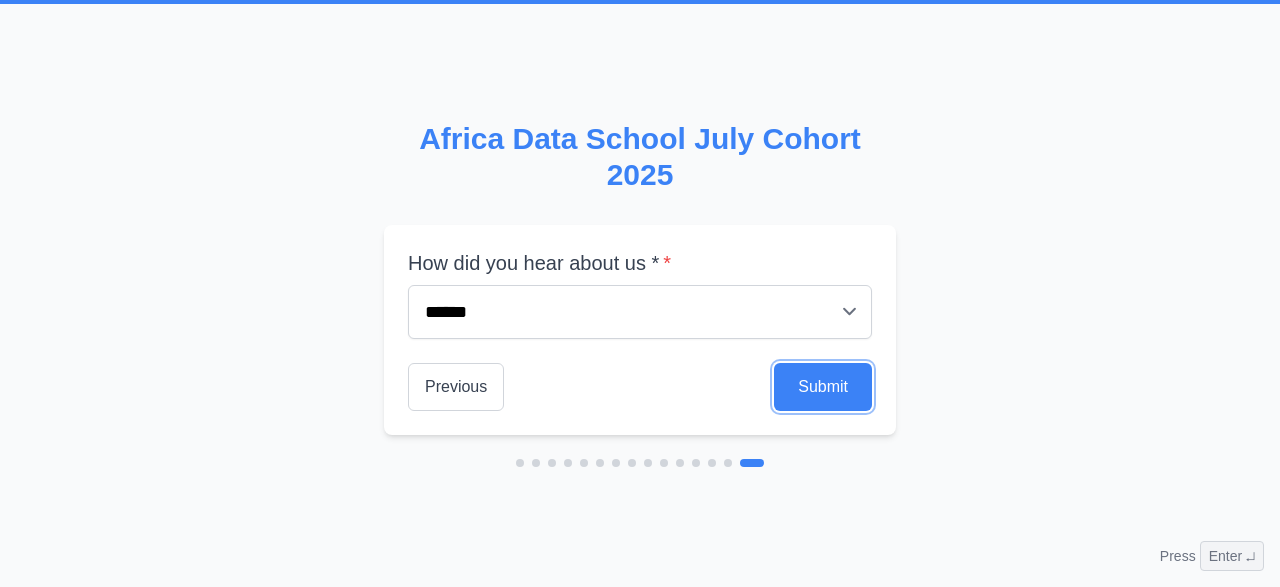 click on "Submit" at bounding box center (823, 387) 